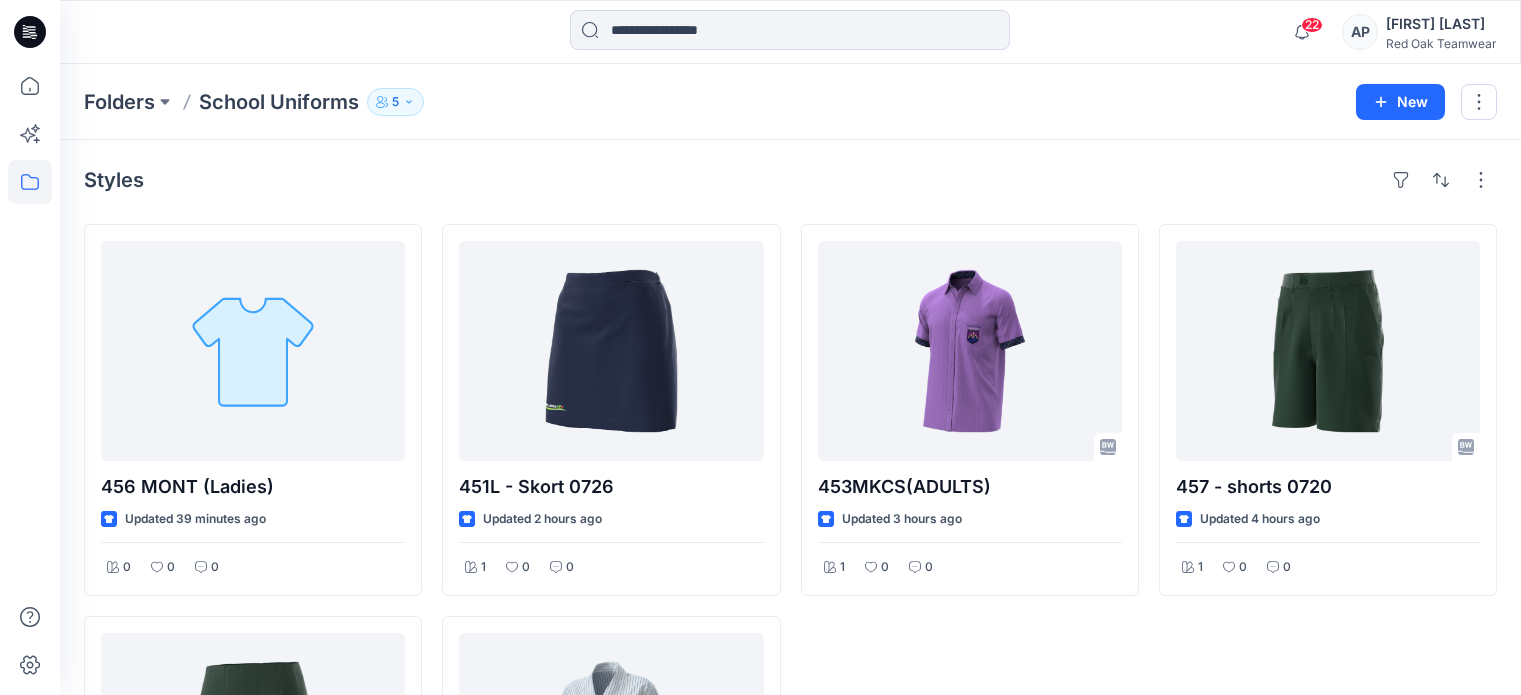 scroll, scrollTop: 0, scrollLeft: 0, axis: both 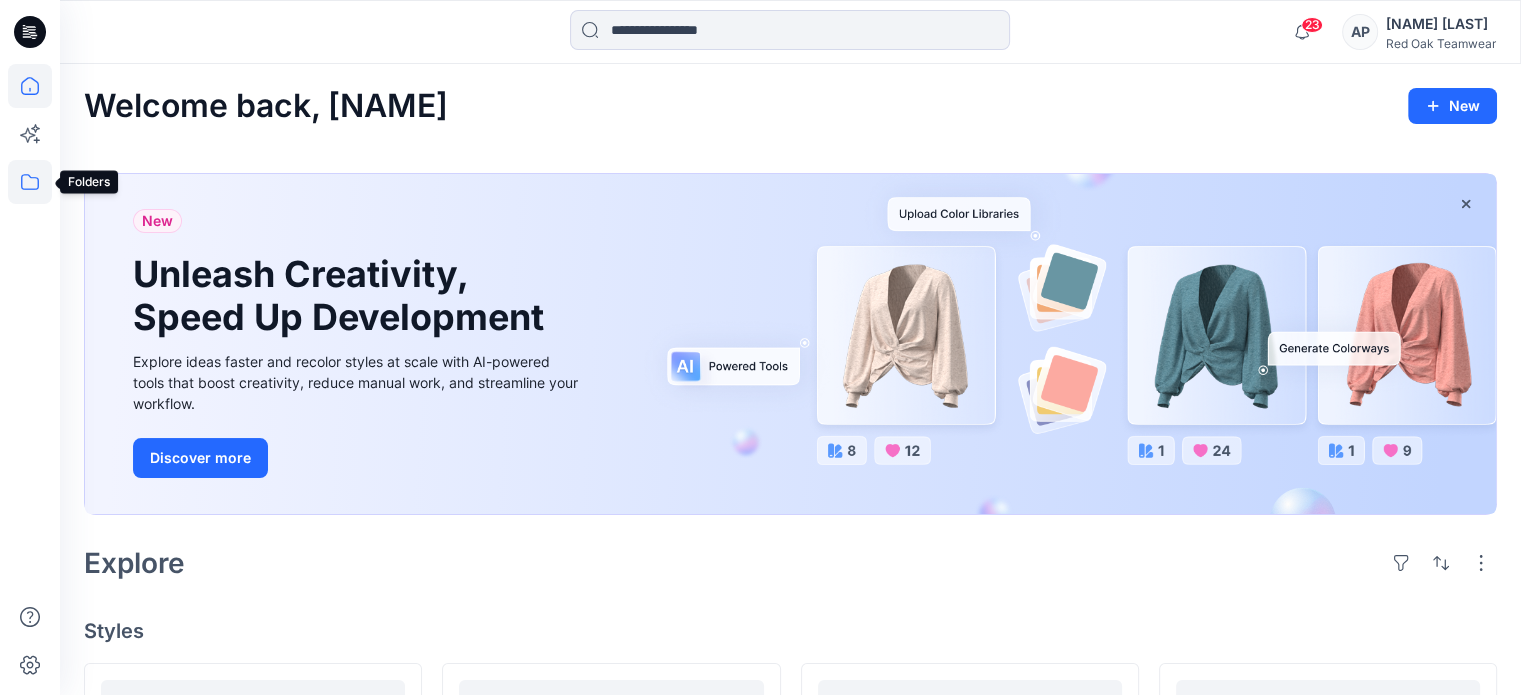 click 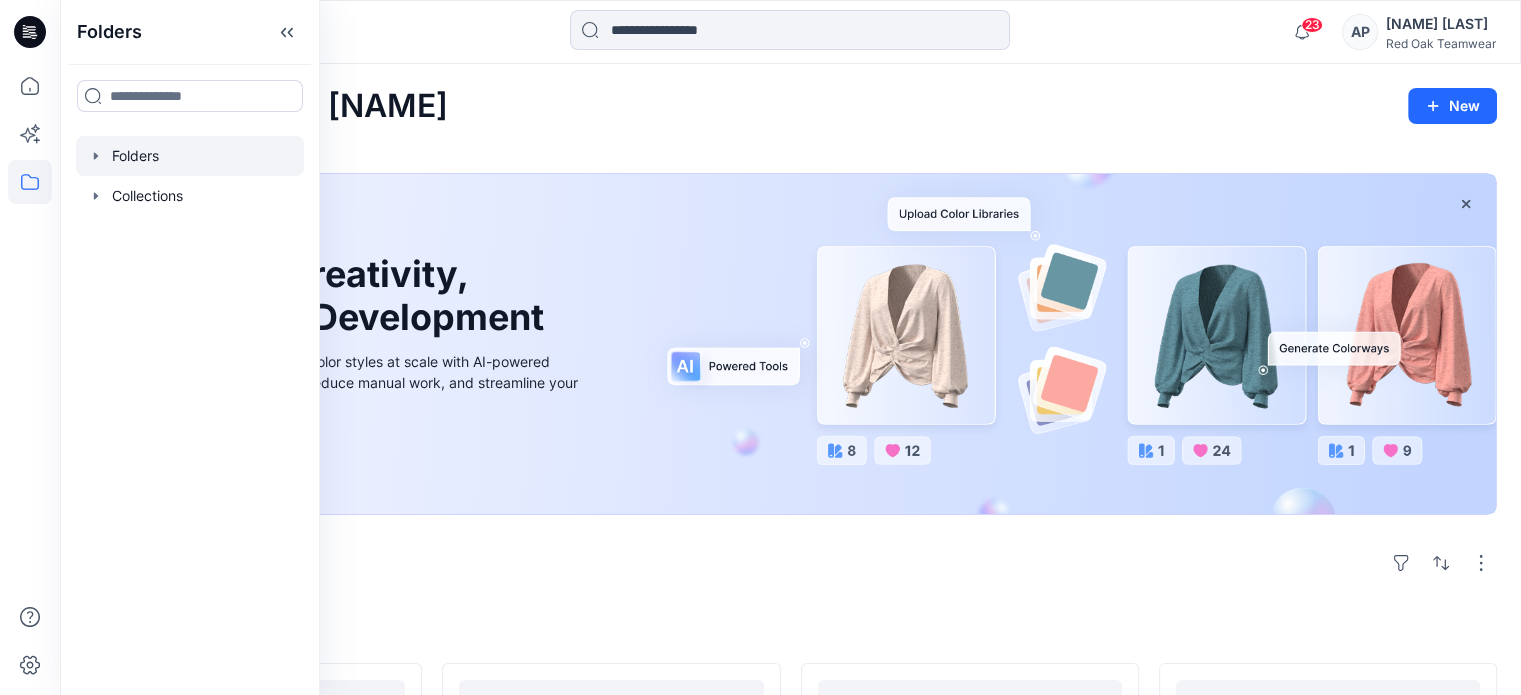click at bounding box center [190, 156] 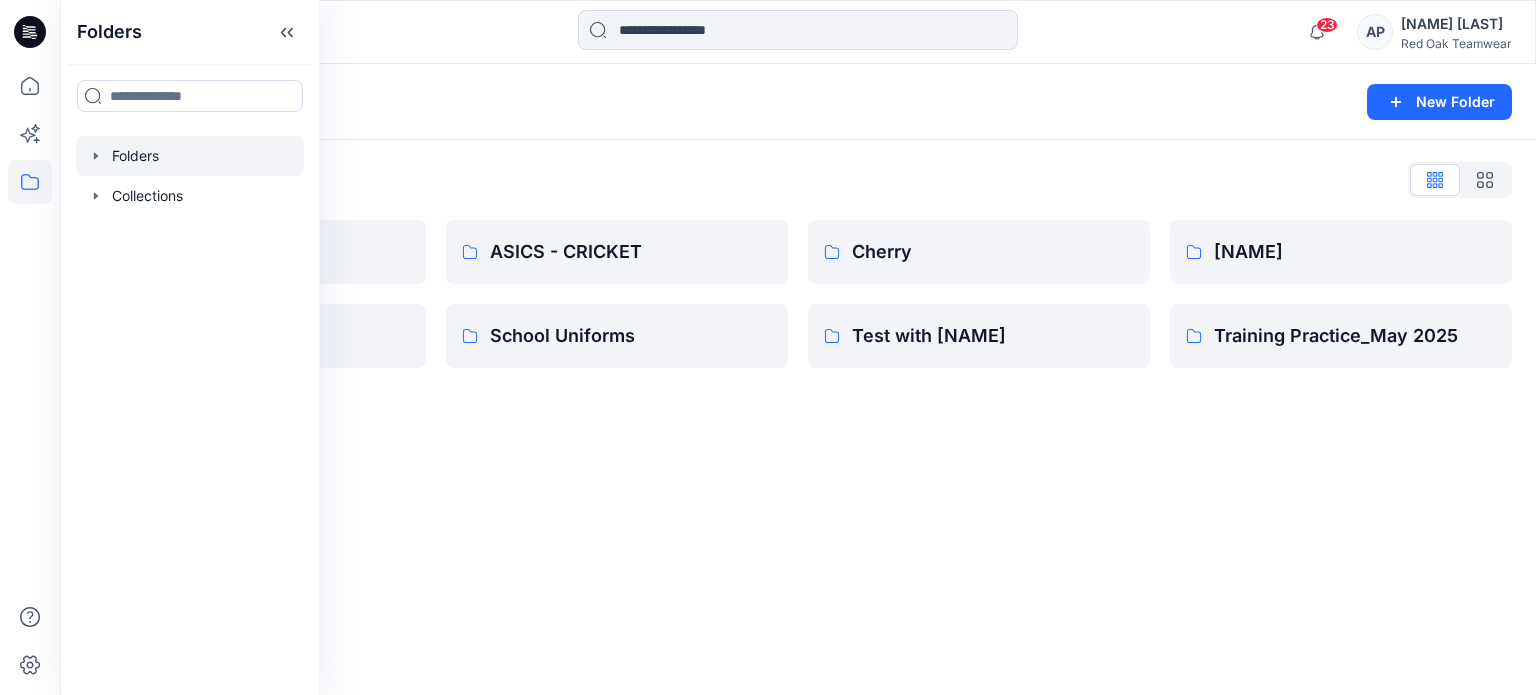 click on "Folders New Folder Folders List APRL Fishing Shirts ASICS  - CRICKET School Uniforms Cherry  Test with [NAME] [NAME] Training Practice_[MONTH]2025" at bounding box center [798, 379] 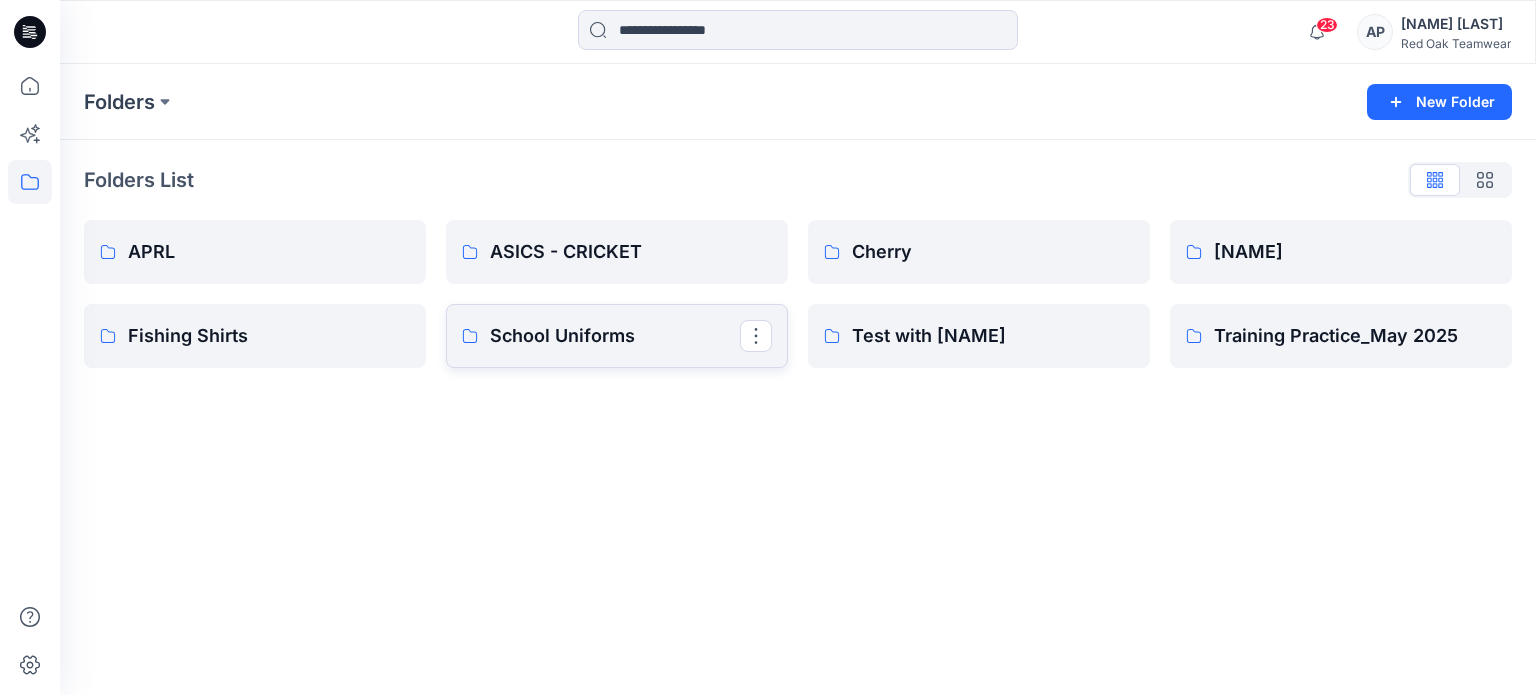 click on "School Uniforms" at bounding box center (615, 336) 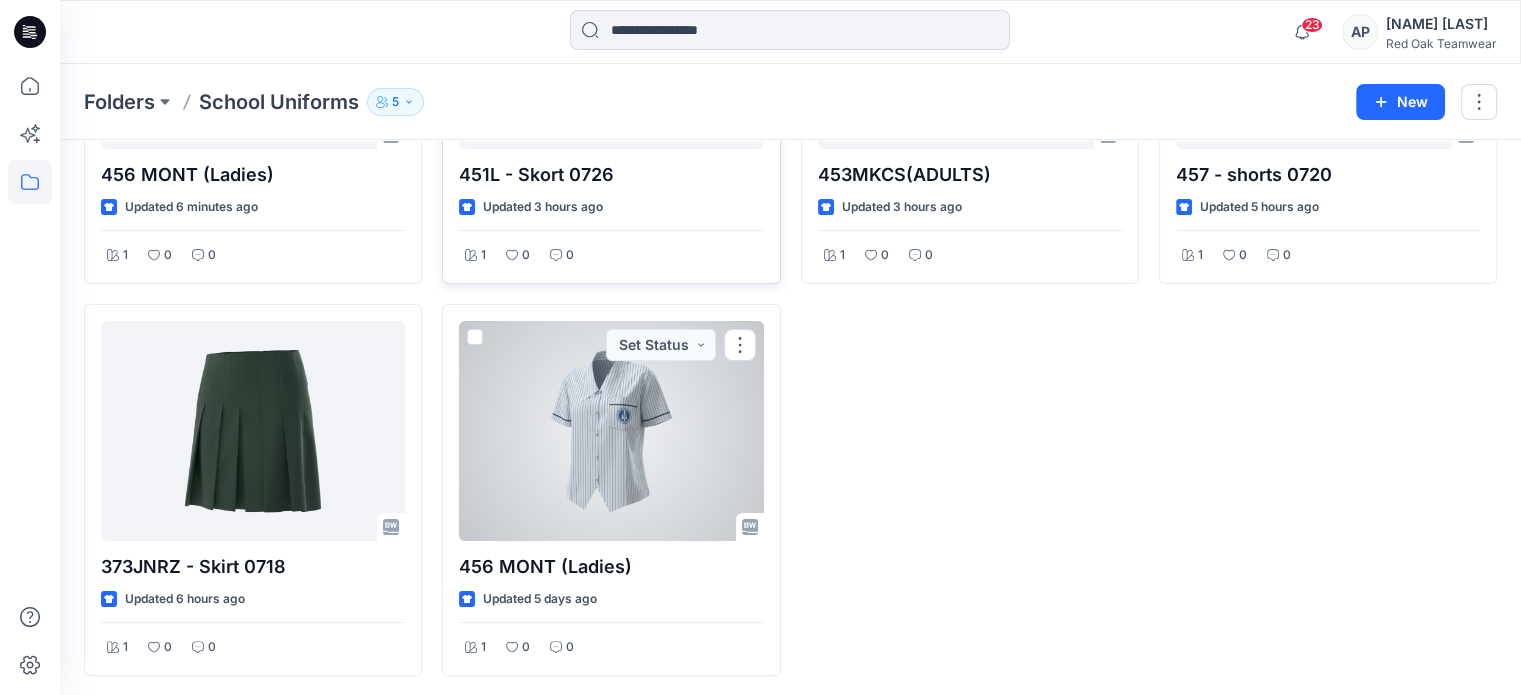 scroll, scrollTop: 315, scrollLeft: 0, axis: vertical 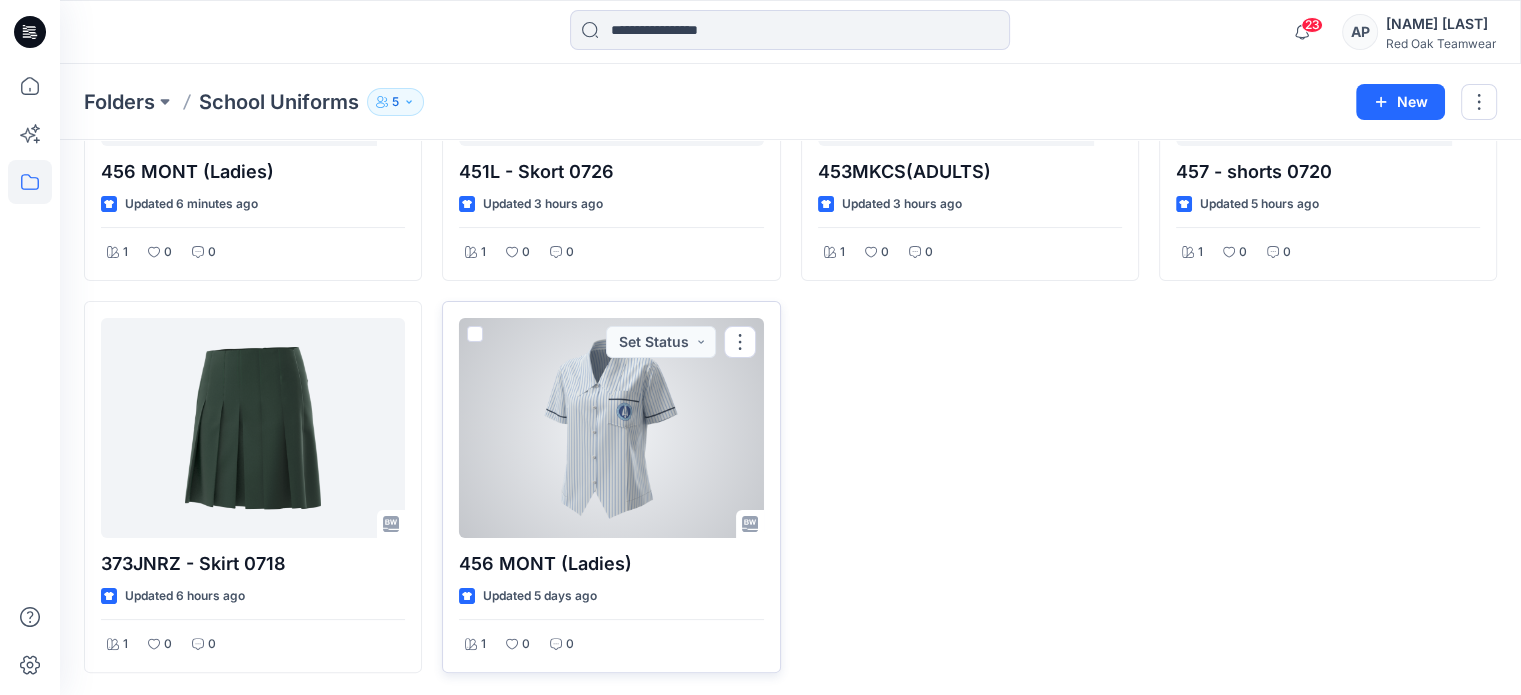 click at bounding box center [611, 428] 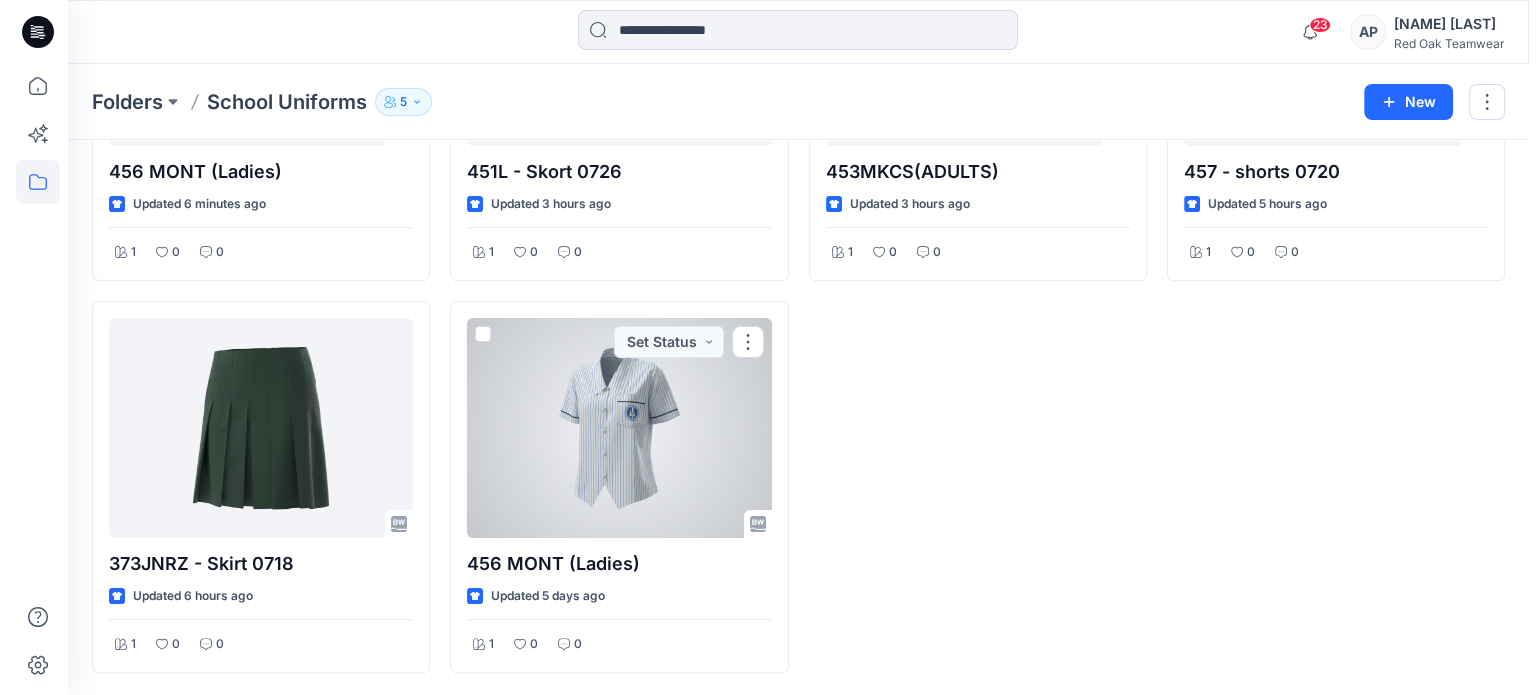 scroll, scrollTop: 0, scrollLeft: 0, axis: both 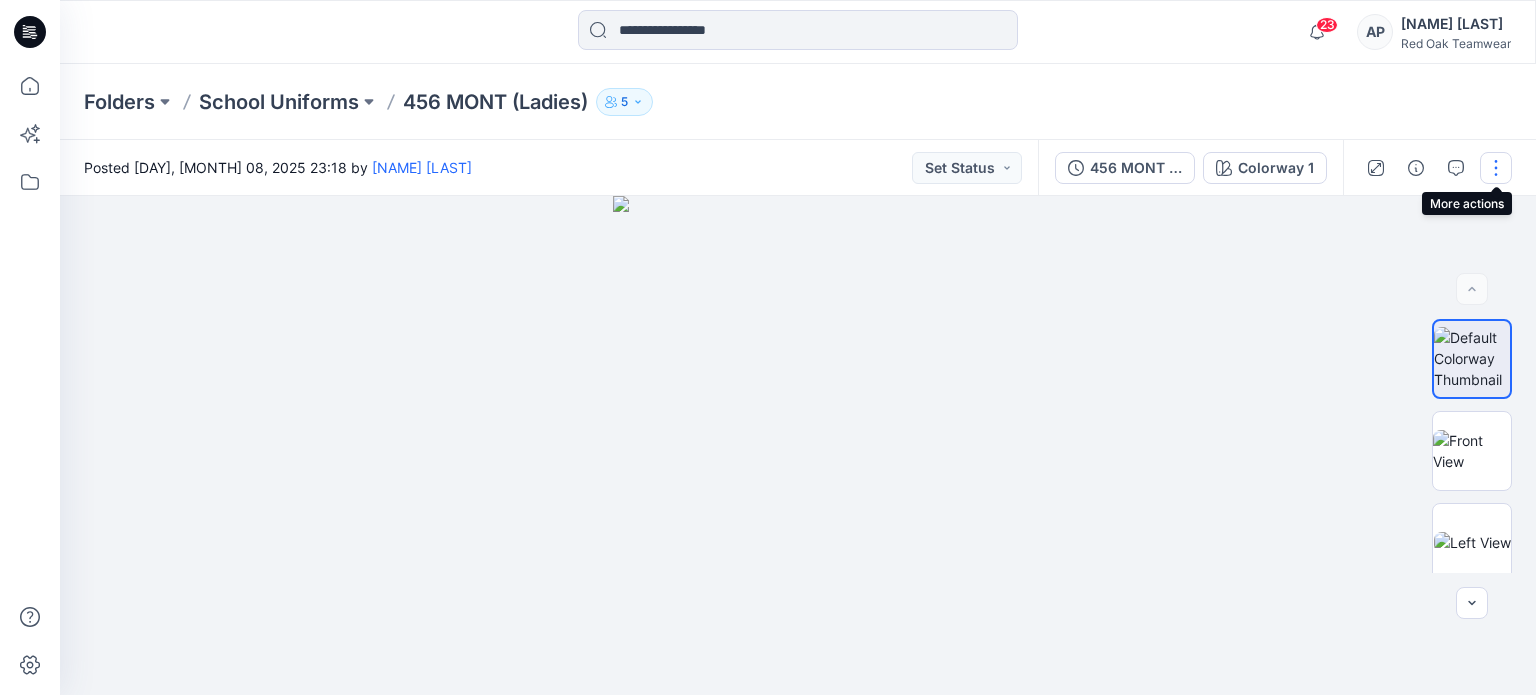 click at bounding box center [1496, 168] 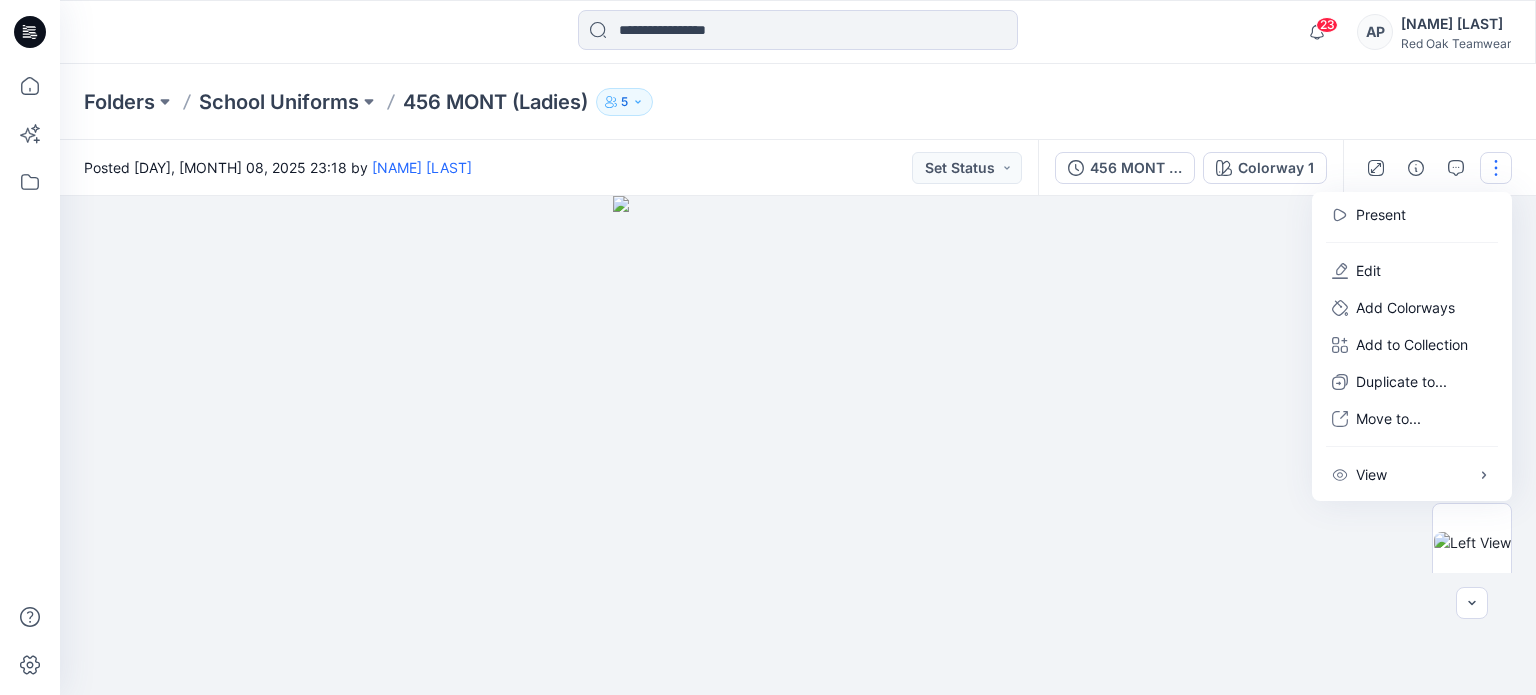 click at bounding box center (798, 445) 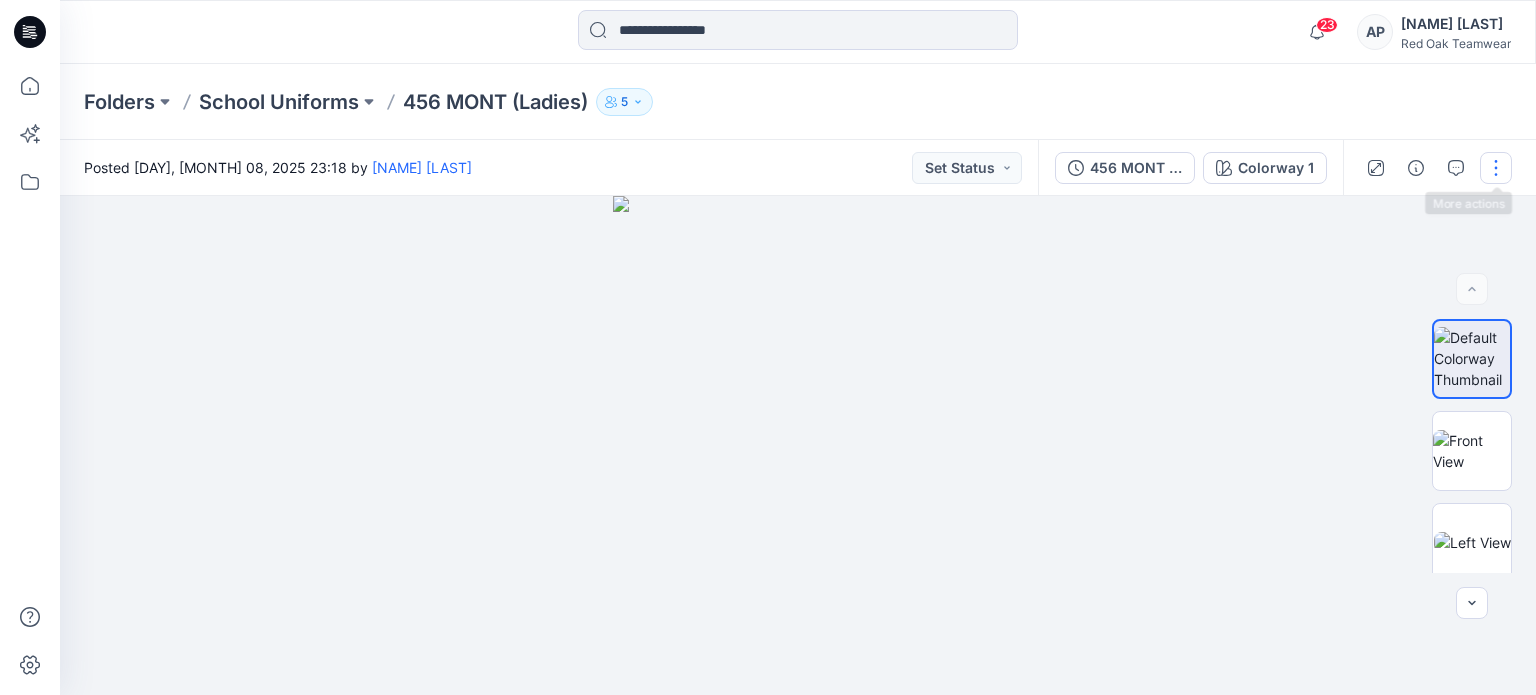 click at bounding box center [1496, 168] 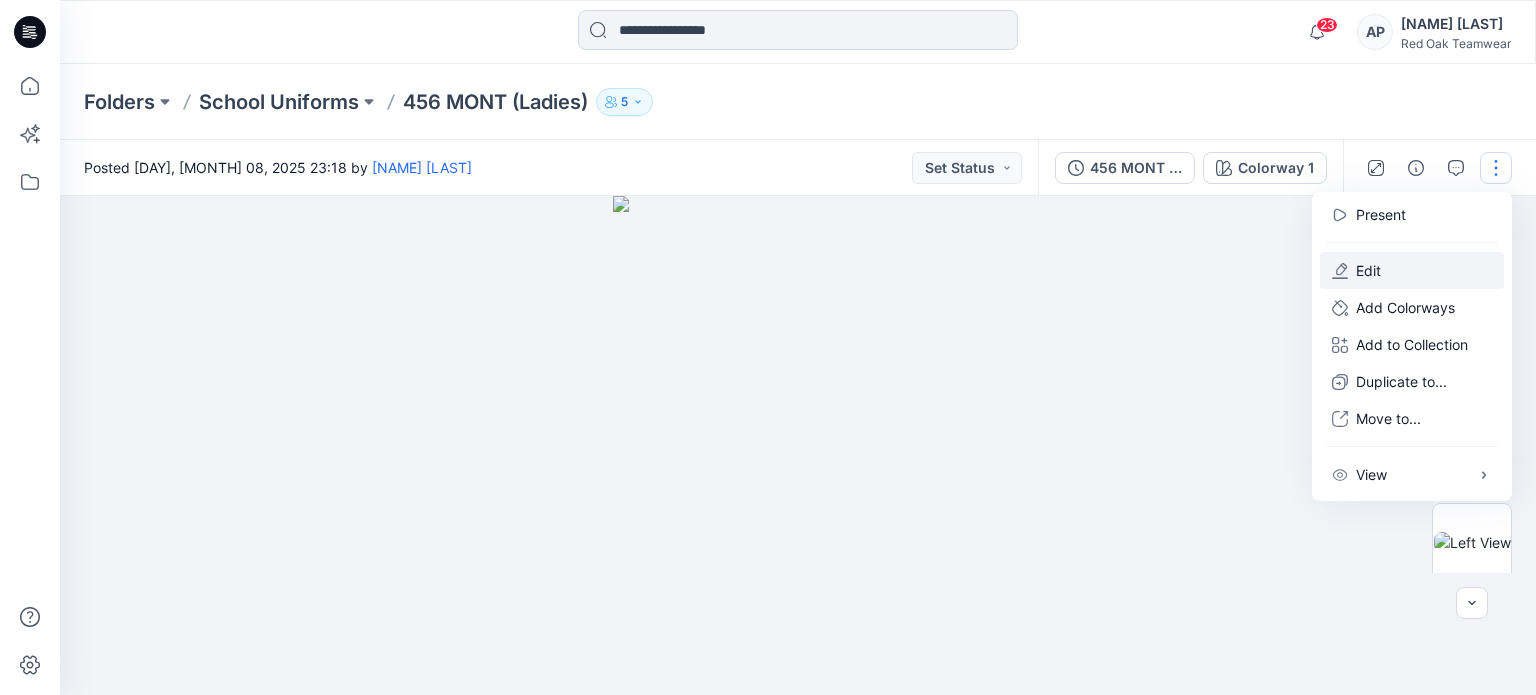 click on "Edit" at bounding box center (1412, 270) 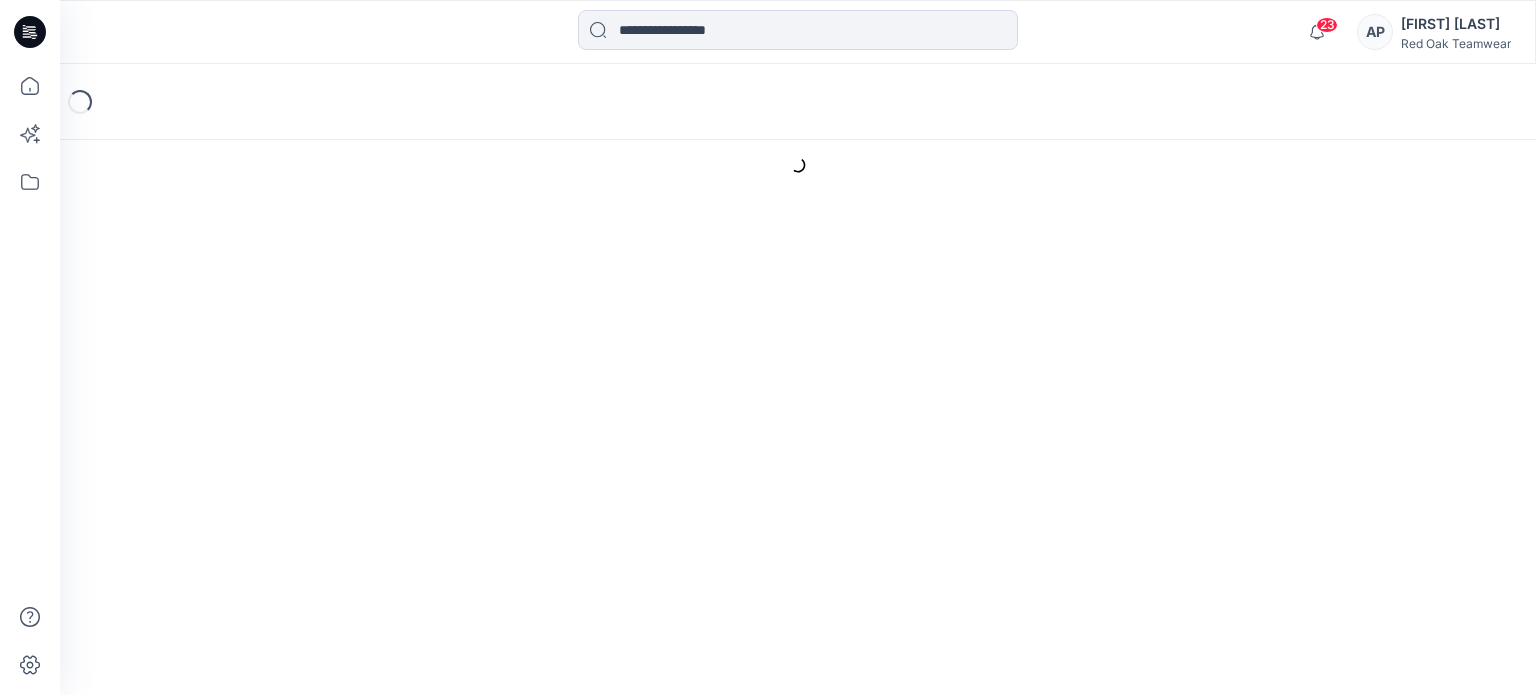 scroll, scrollTop: 0, scrollLeft: 0, axis: both 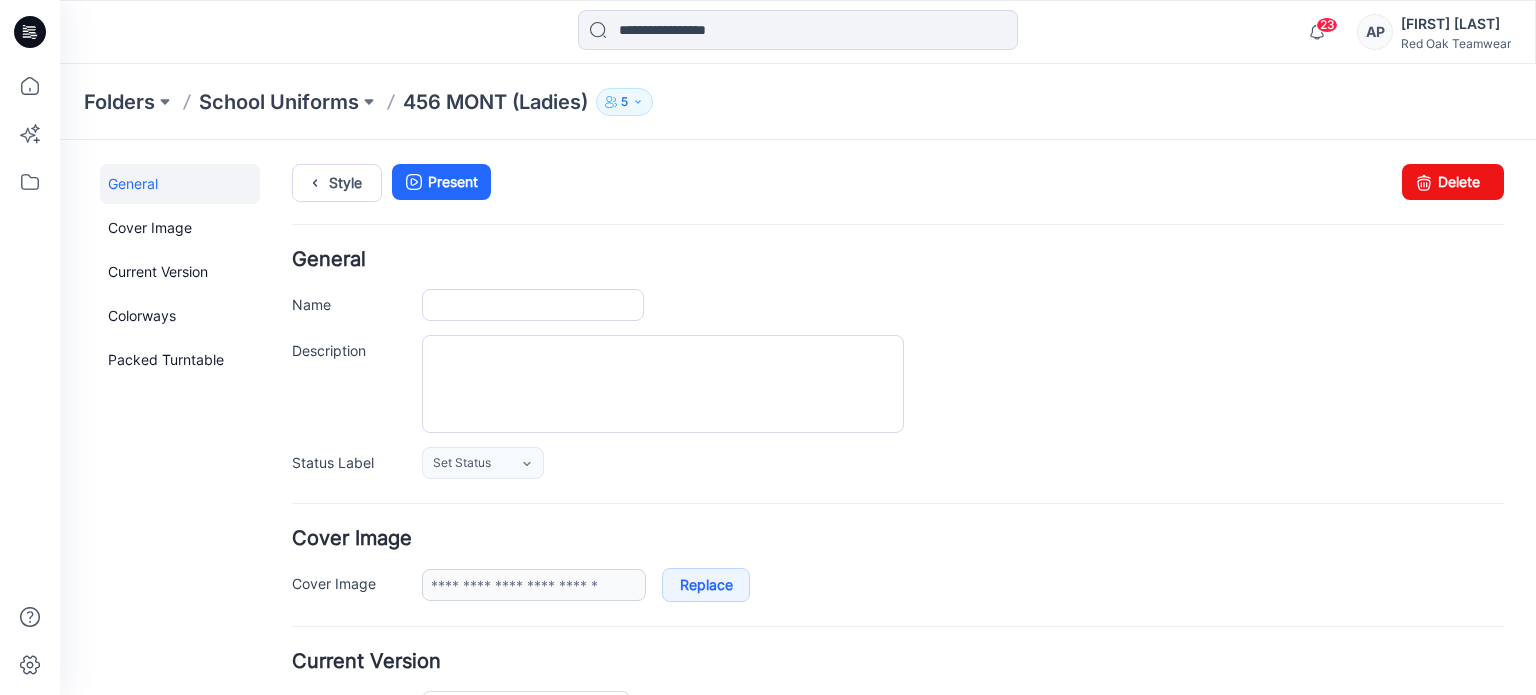 type on "**********" 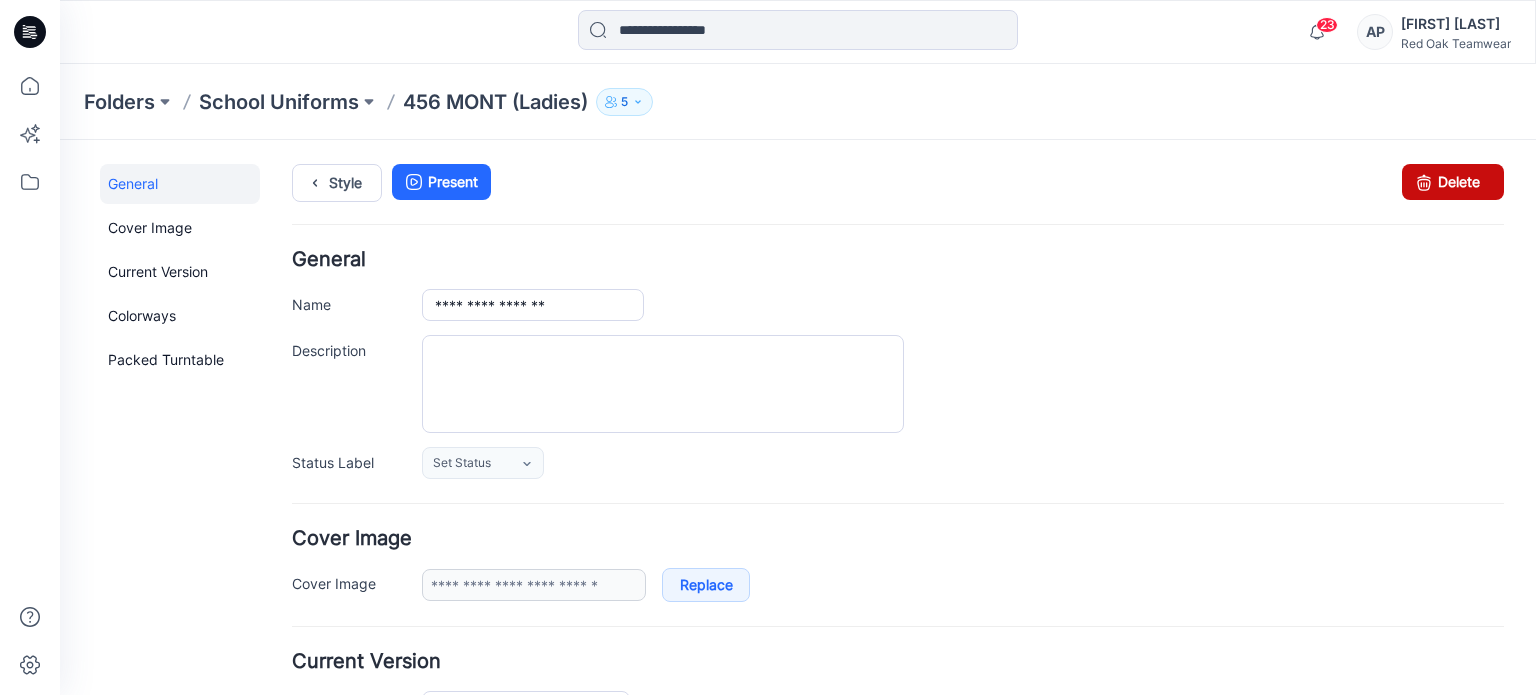 click on "Delete" at bounding box center (1453, 182) 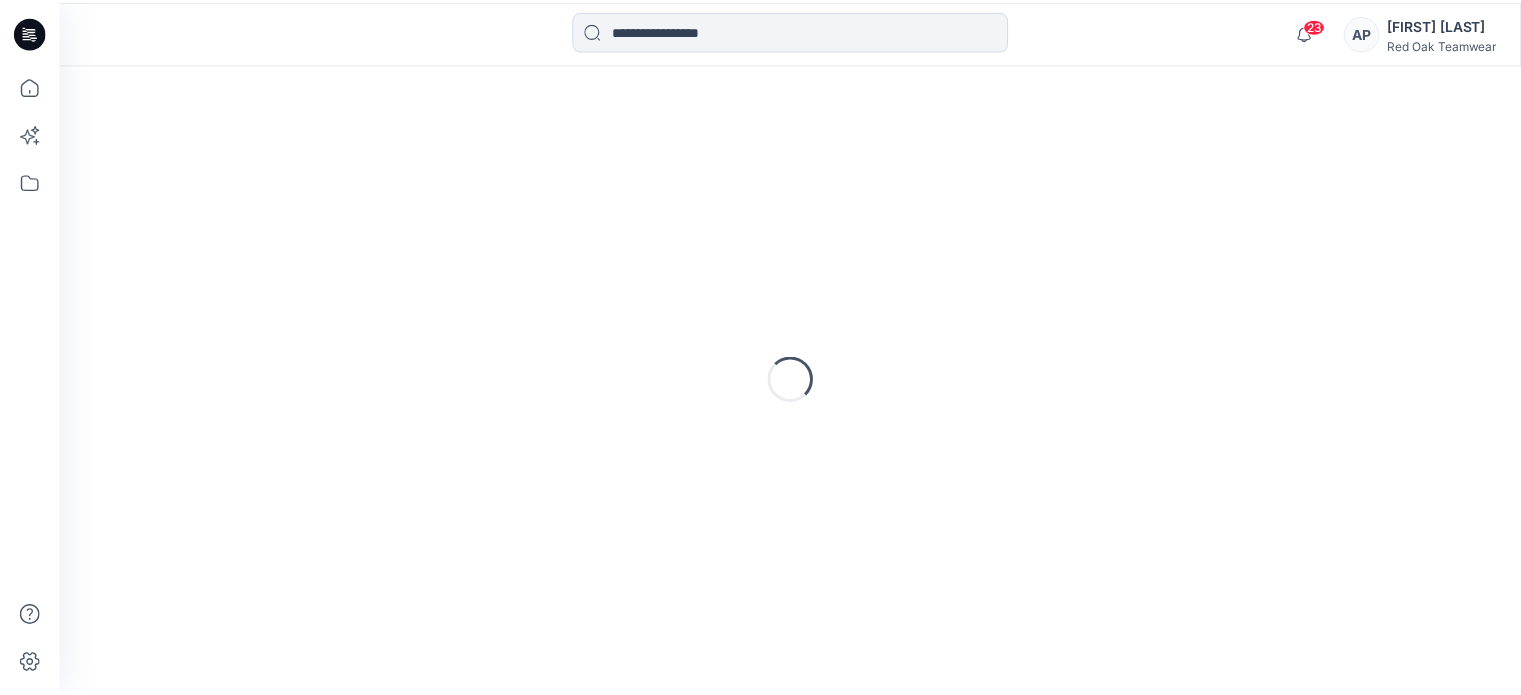 scroll, scrollTop: 0, scrollLeft: 0, axis: both 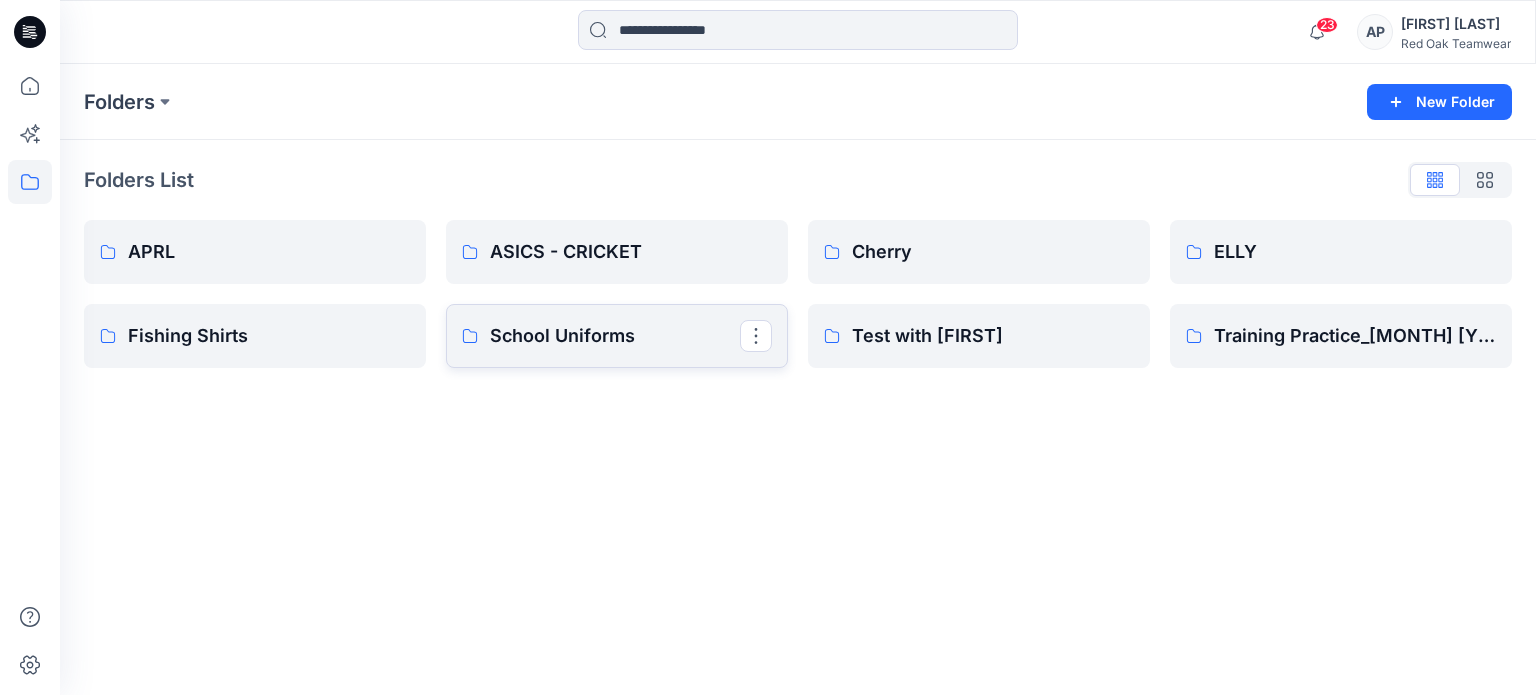 click on "School Uniforms" at bounding box center (615, 336) 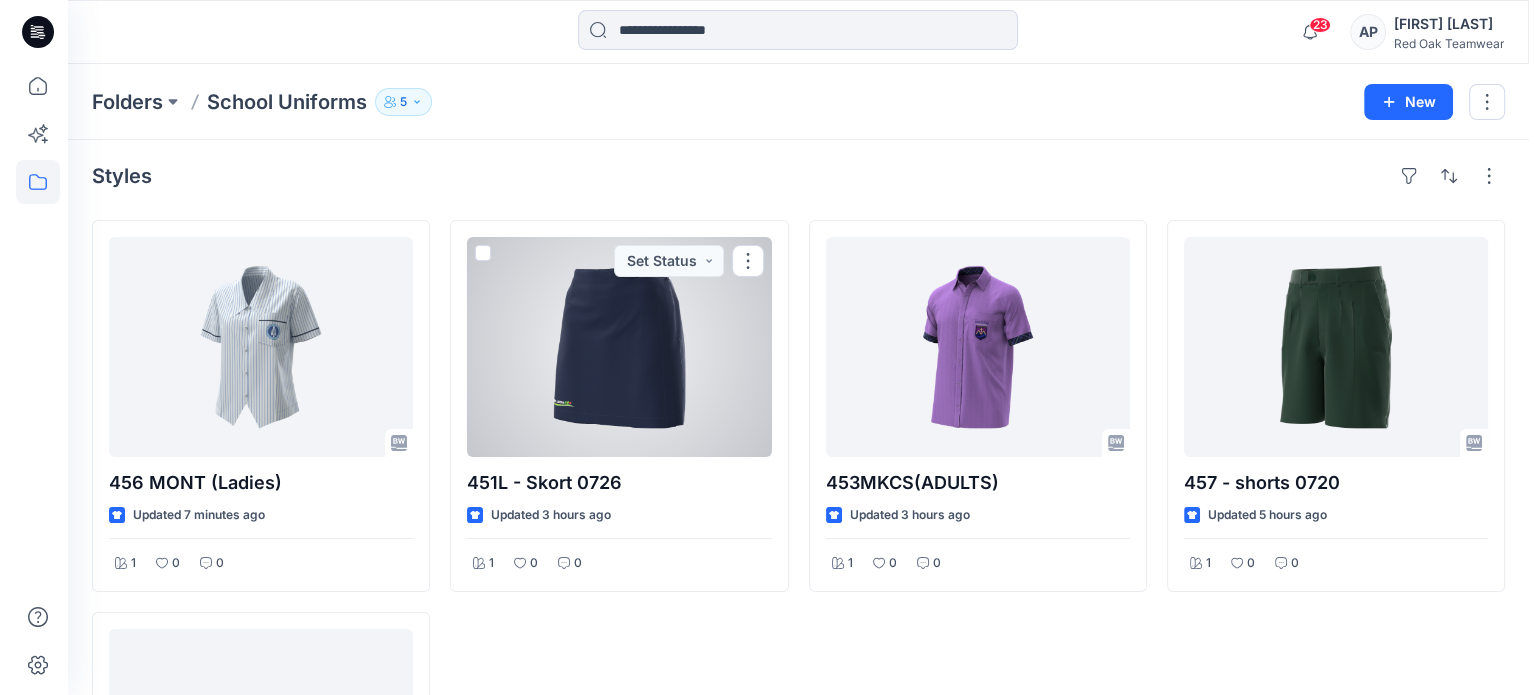 scroll, scrollTop: 0, scrollLeft: 0, axis: both 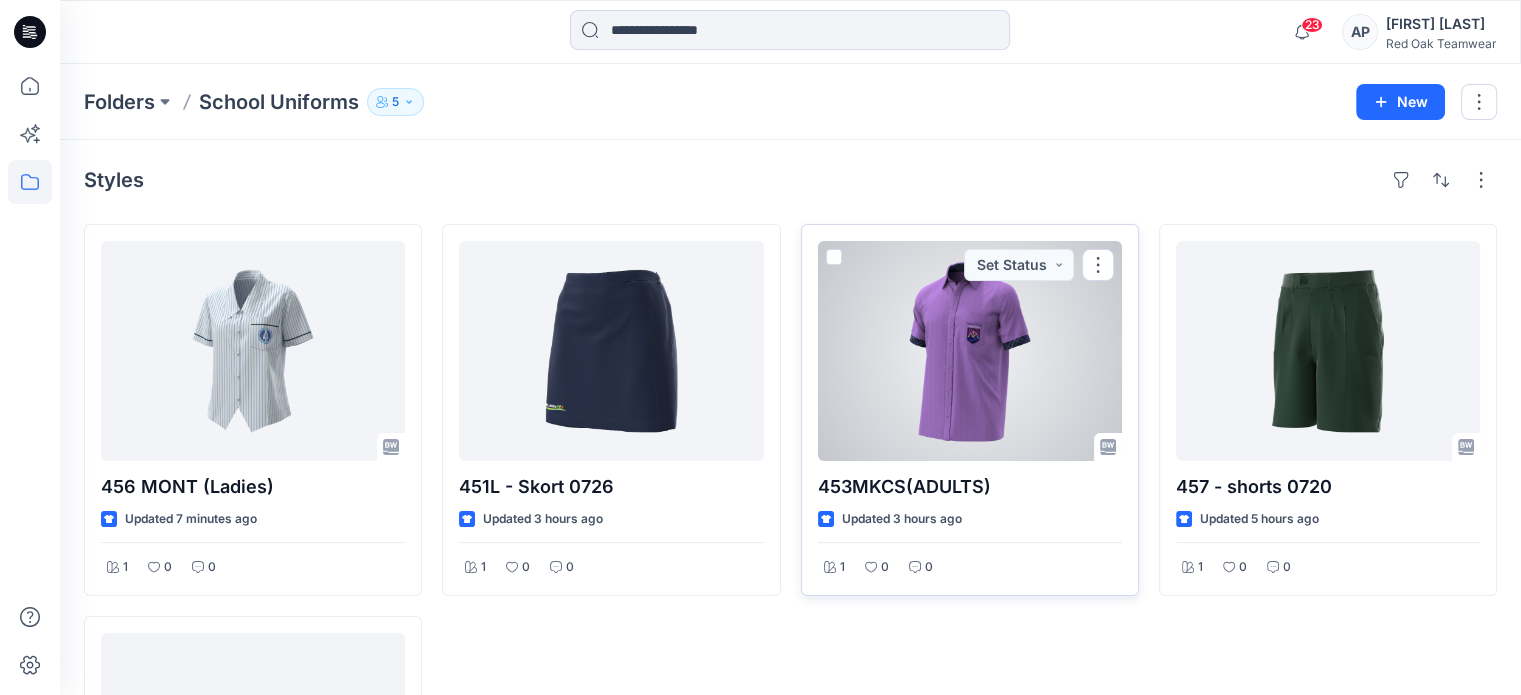 click at bounding box center (970, 351) 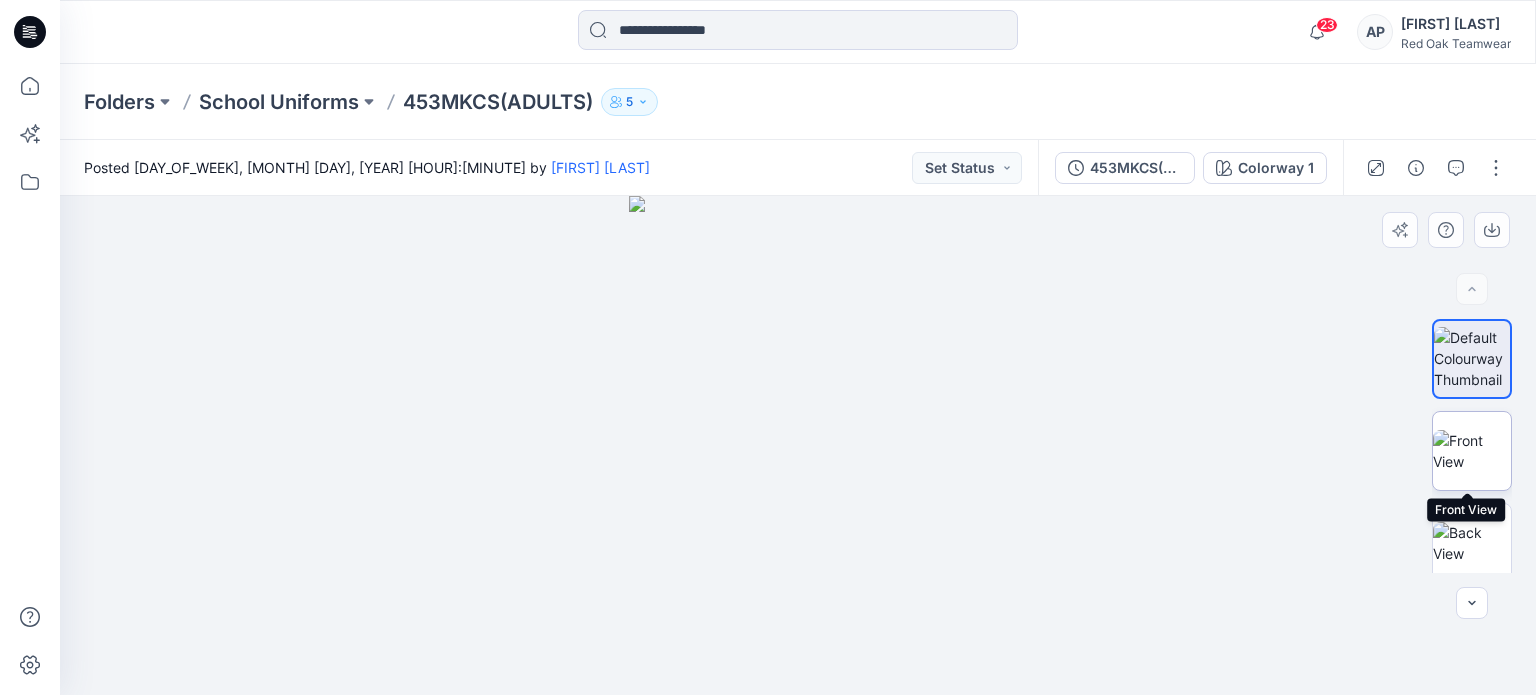 click at bounding box center (1472, 451) 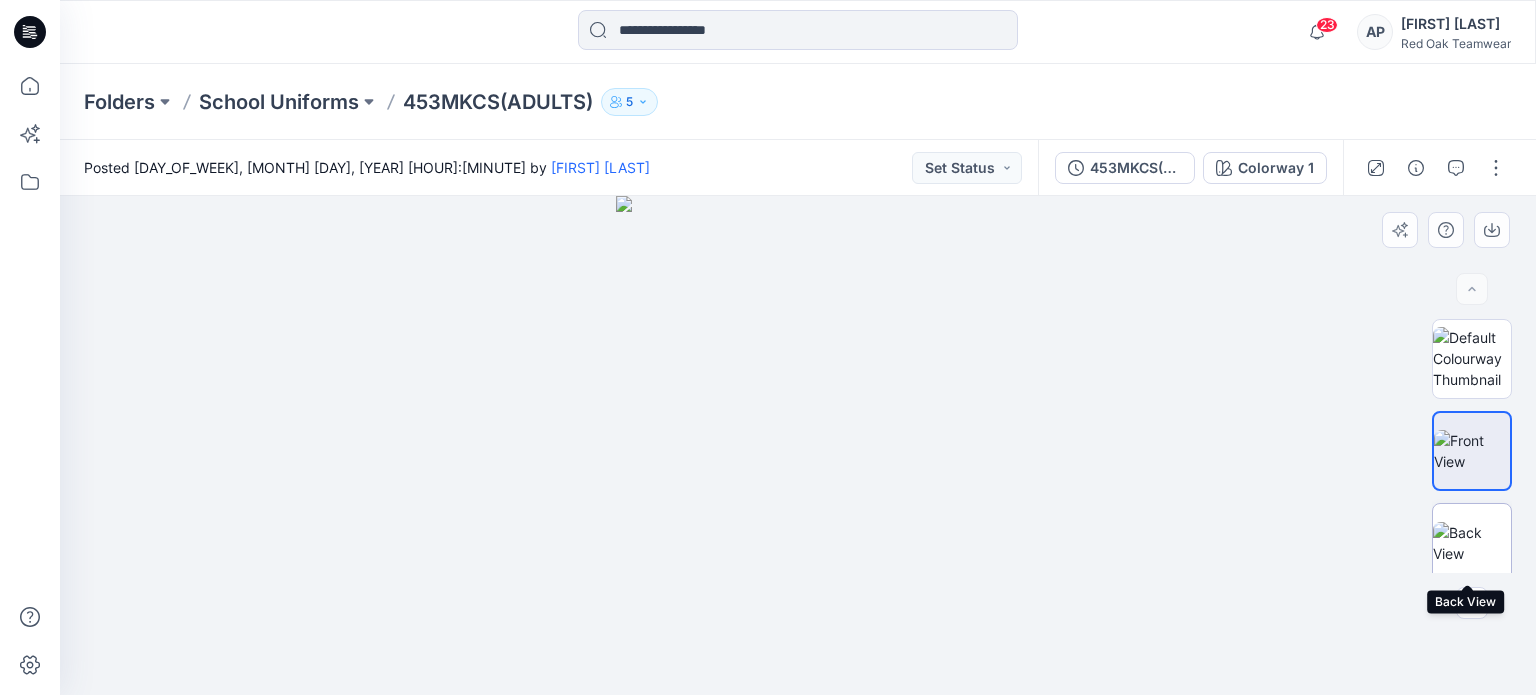 click at bounding box center [1472, 543] 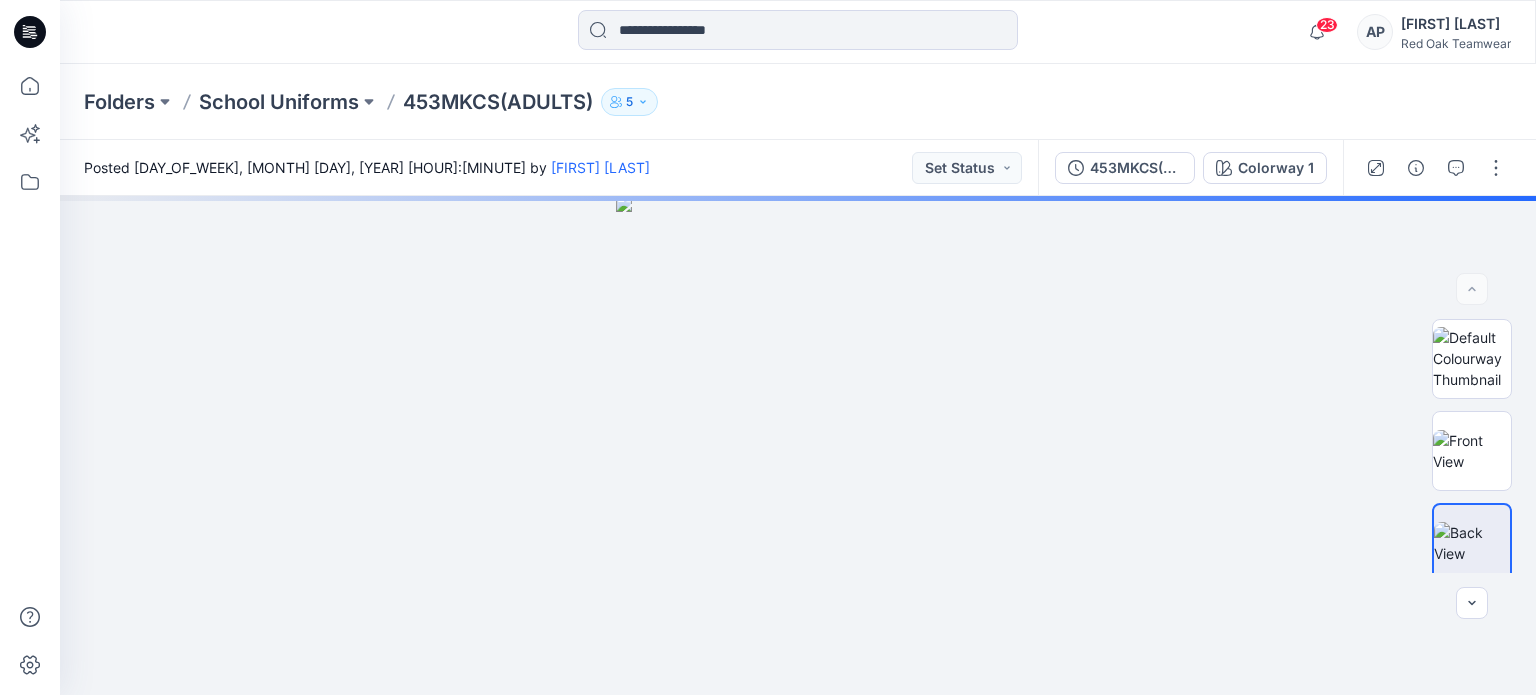 click 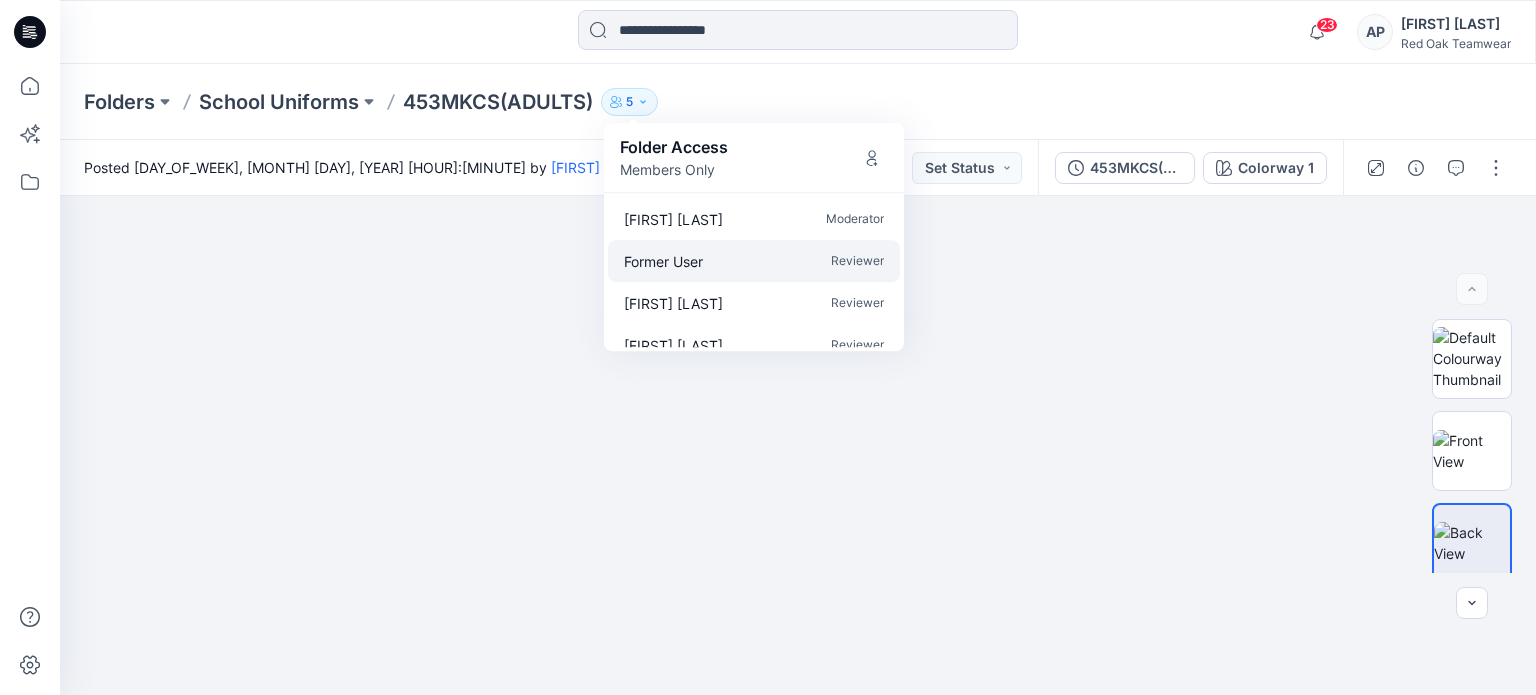 scroll, scrollTop: 60, scrollLeft: 0, axis: vertical 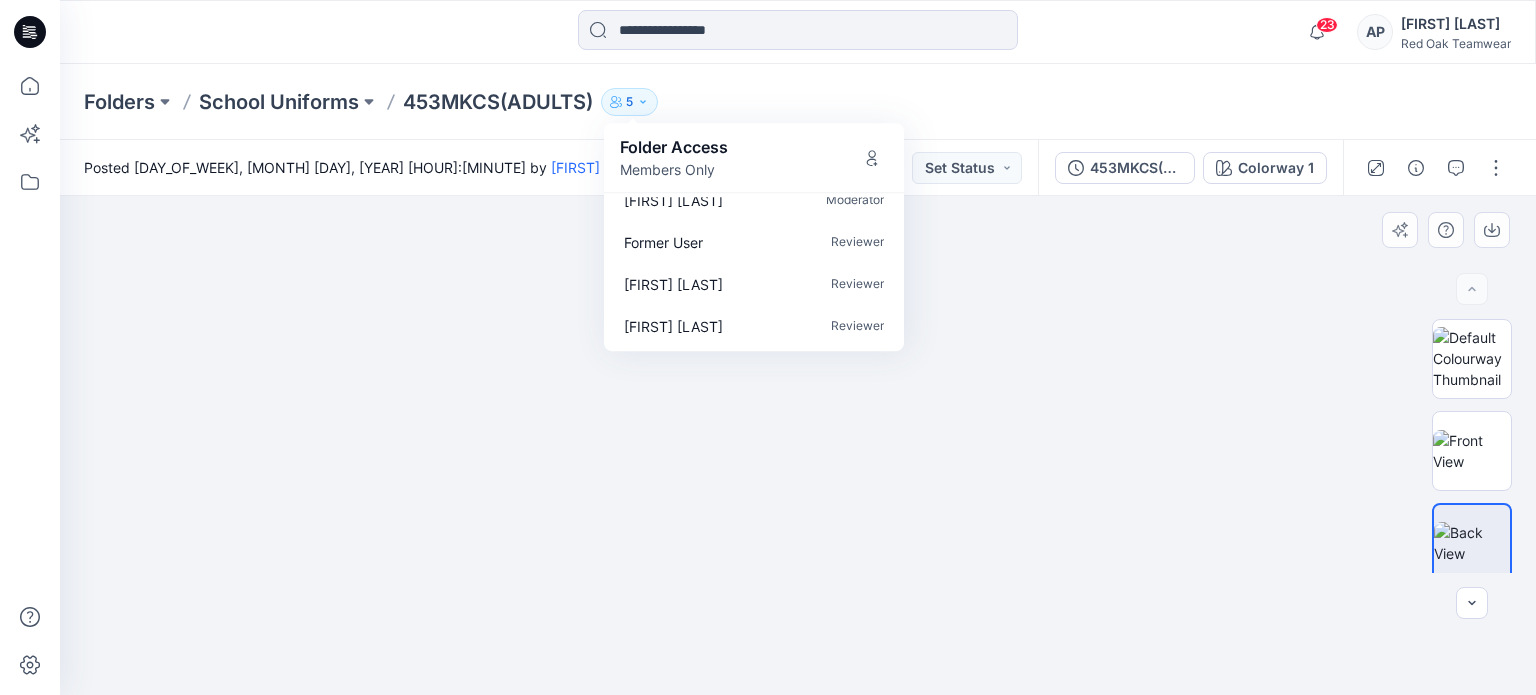 drag, startPoint x: 383, startPoint y: 308, endPoint x: 492, endPoint y: 243, distance: 126.90942 